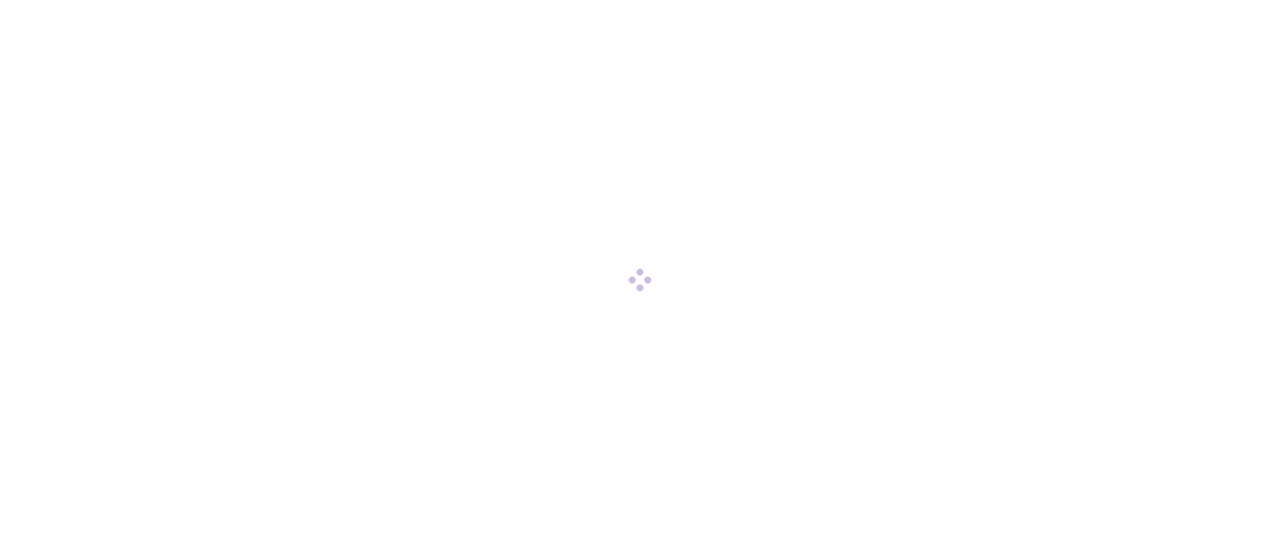 scroll, scrollTop: 0, scrollLeft: 0, axis: both 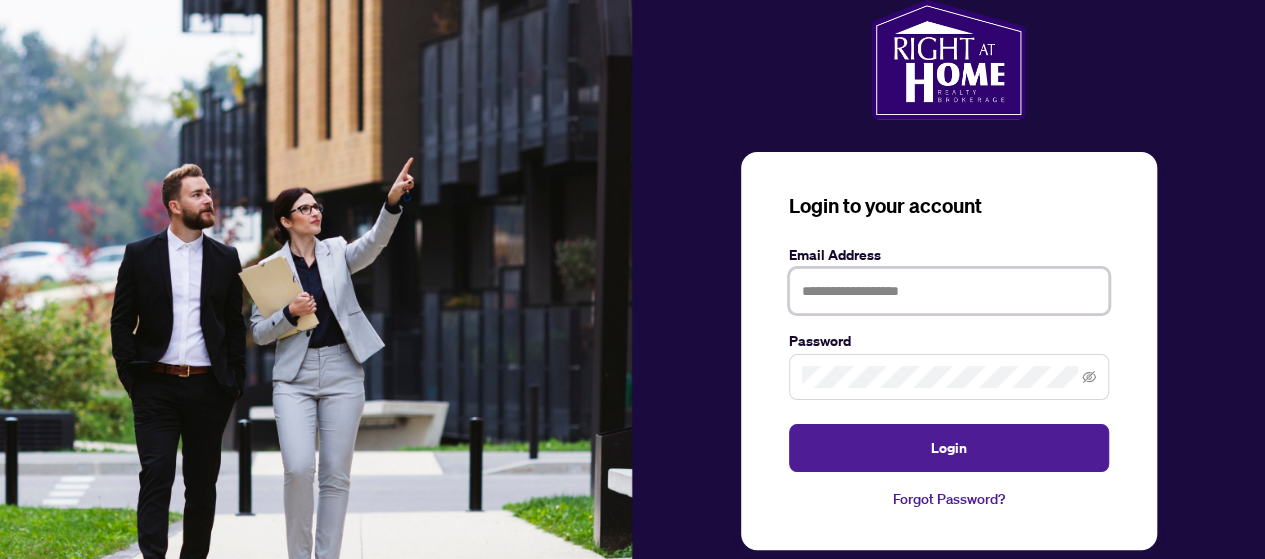 click at bounding box center (949, 291) 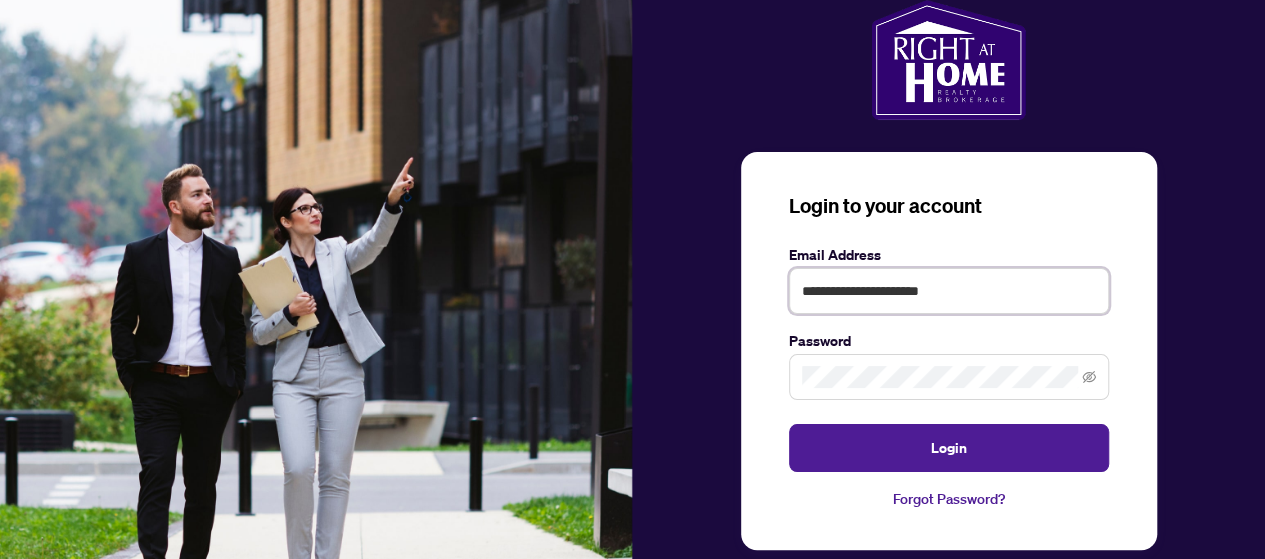 type on "**********" 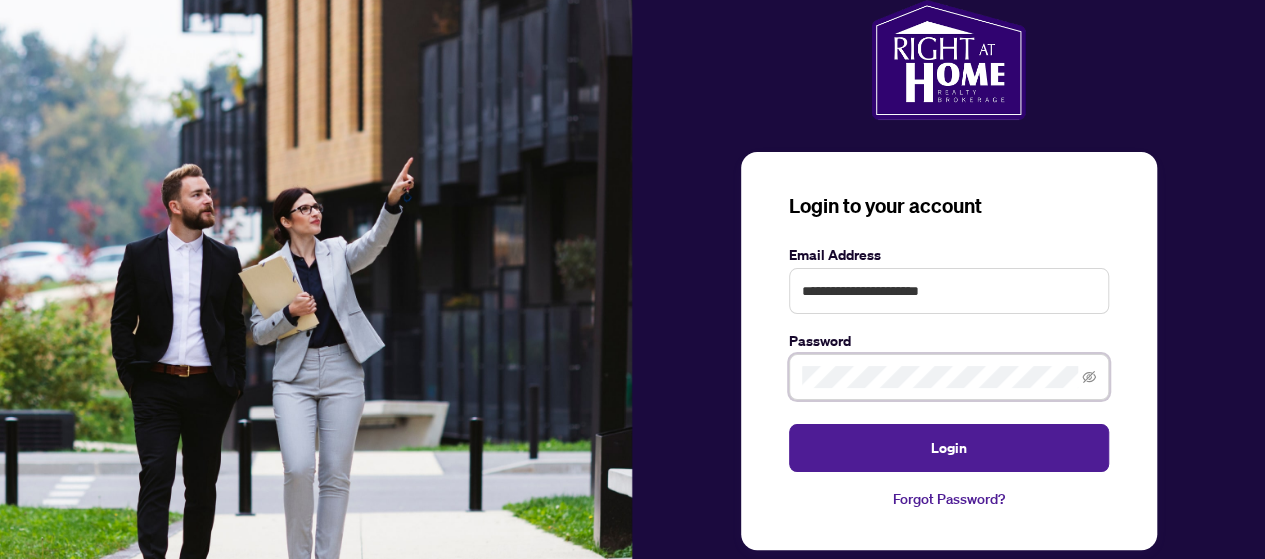 click on "Login" at bounding box center [949, 448] 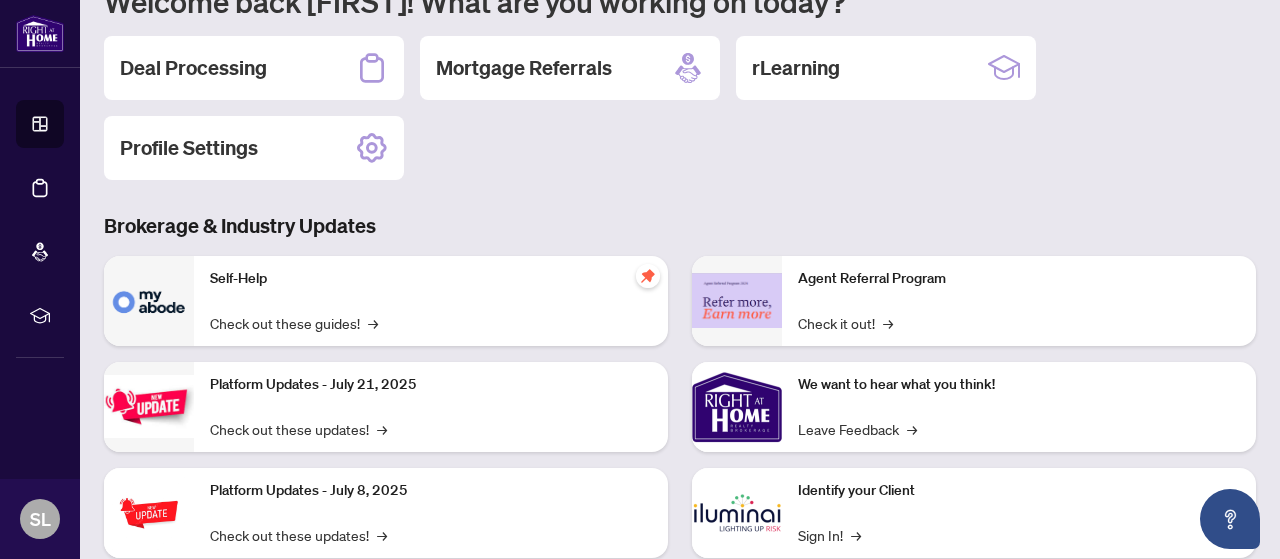 scroll, scrollTop: 0, scrollLeft: 0, axis: both 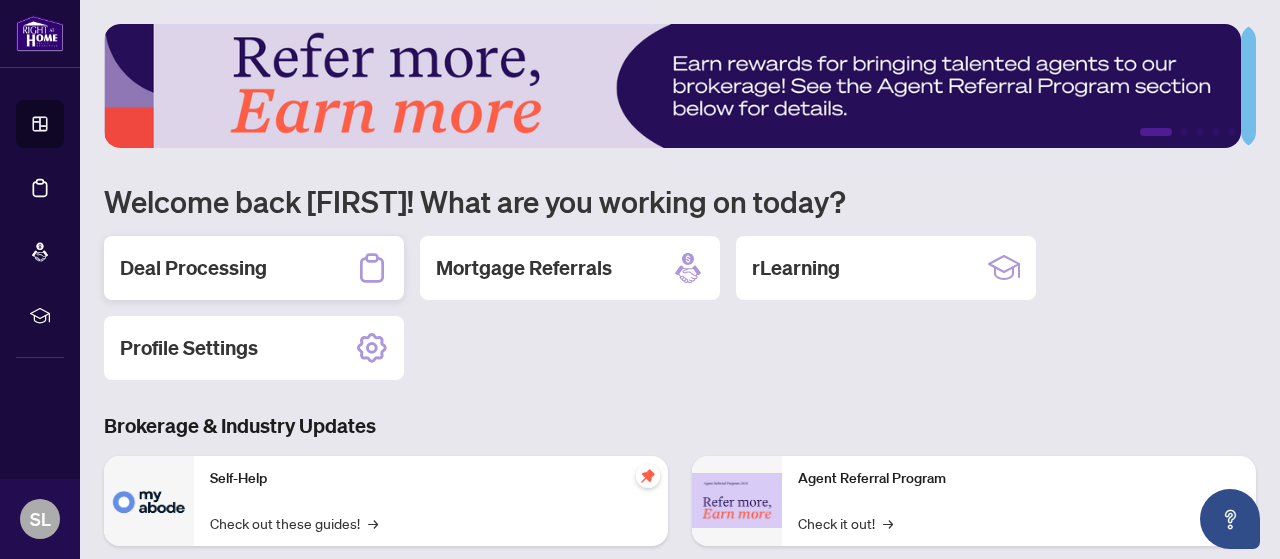 click on "Deal Processing" at bounding box center [193, 268] 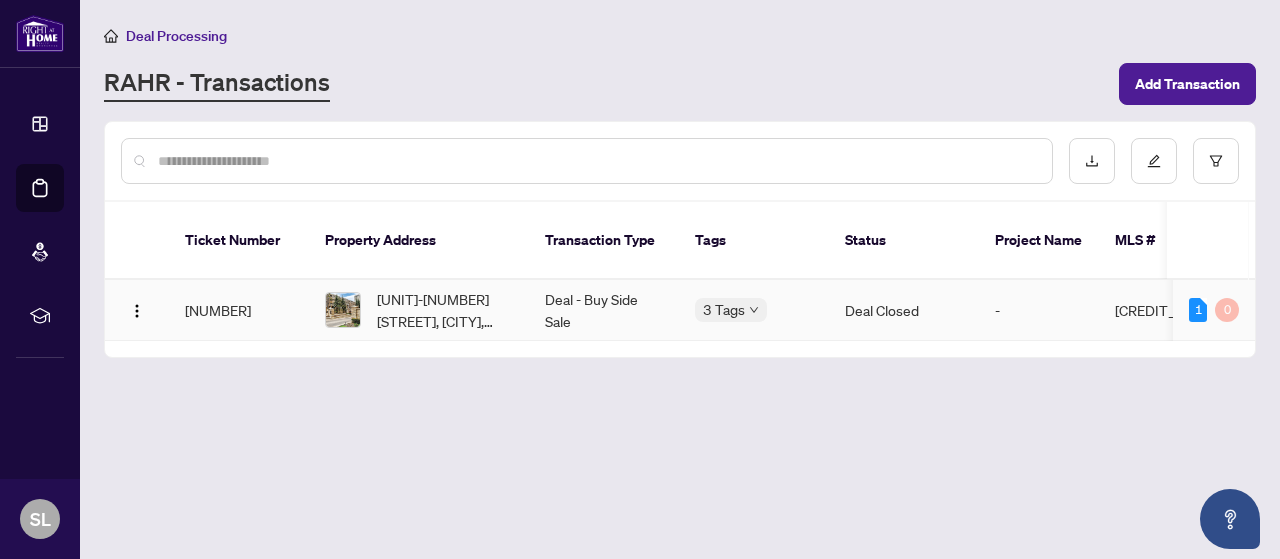 click on "[NUMBER]" at bounding box center [239, 310] 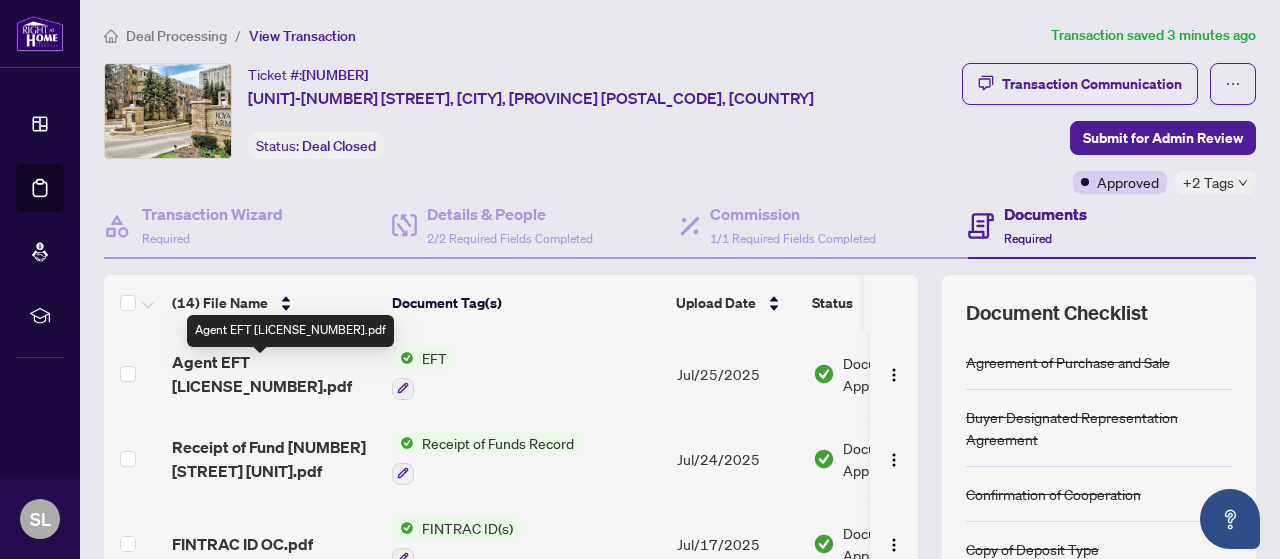 click on "Agent EFT [LICENSE_NUMBER].pdf" at bounding box center (274, 374) 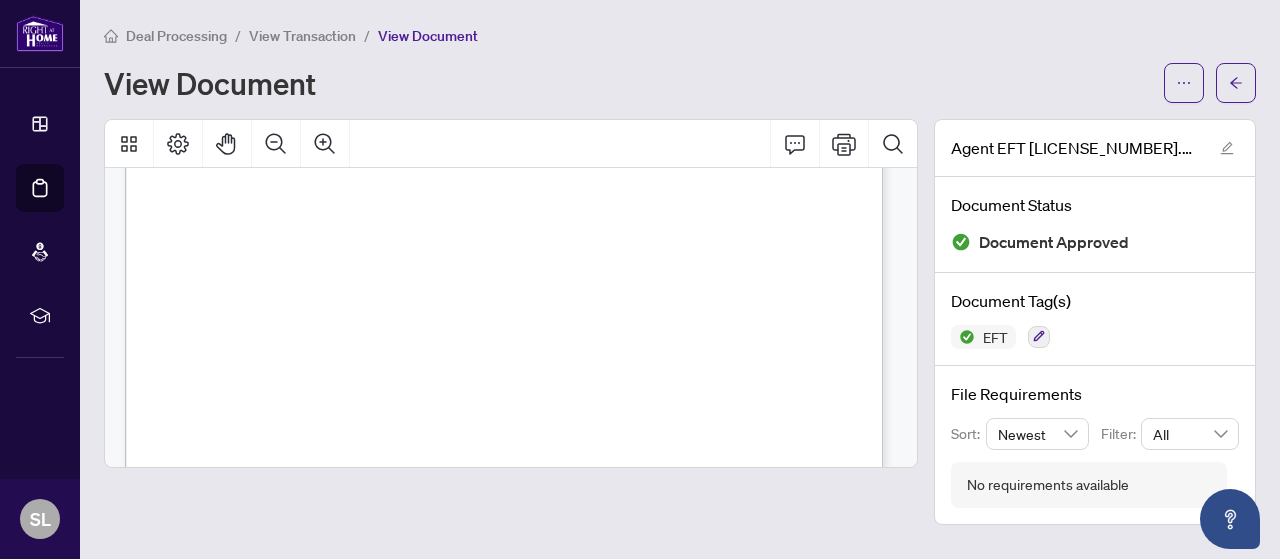scroll, scrollTop: 0, scrollLeft: 0, axis: both 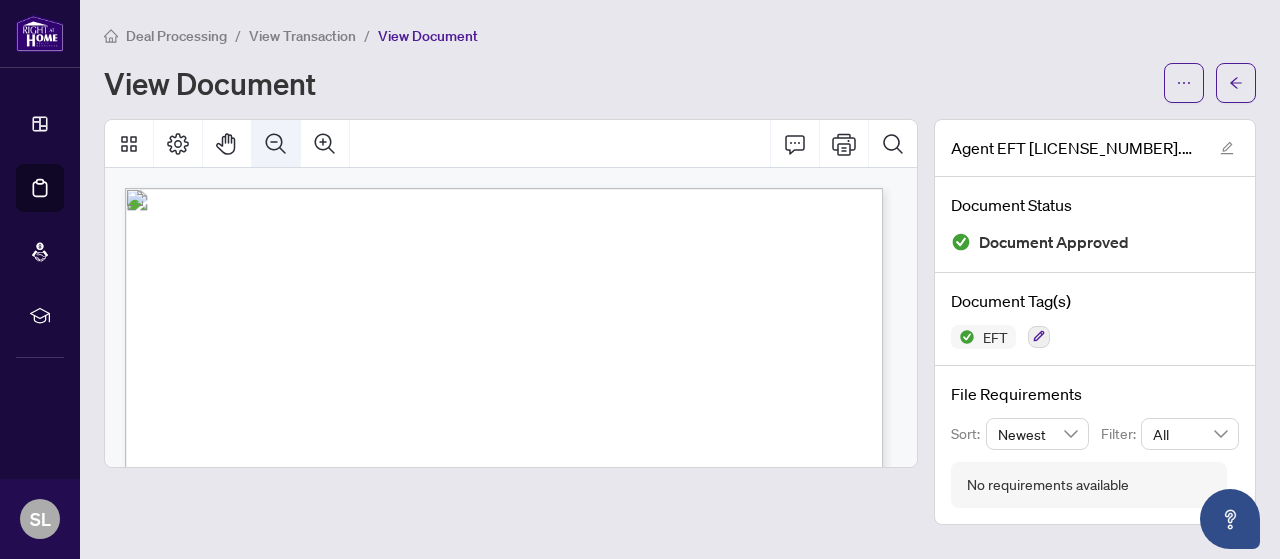 click 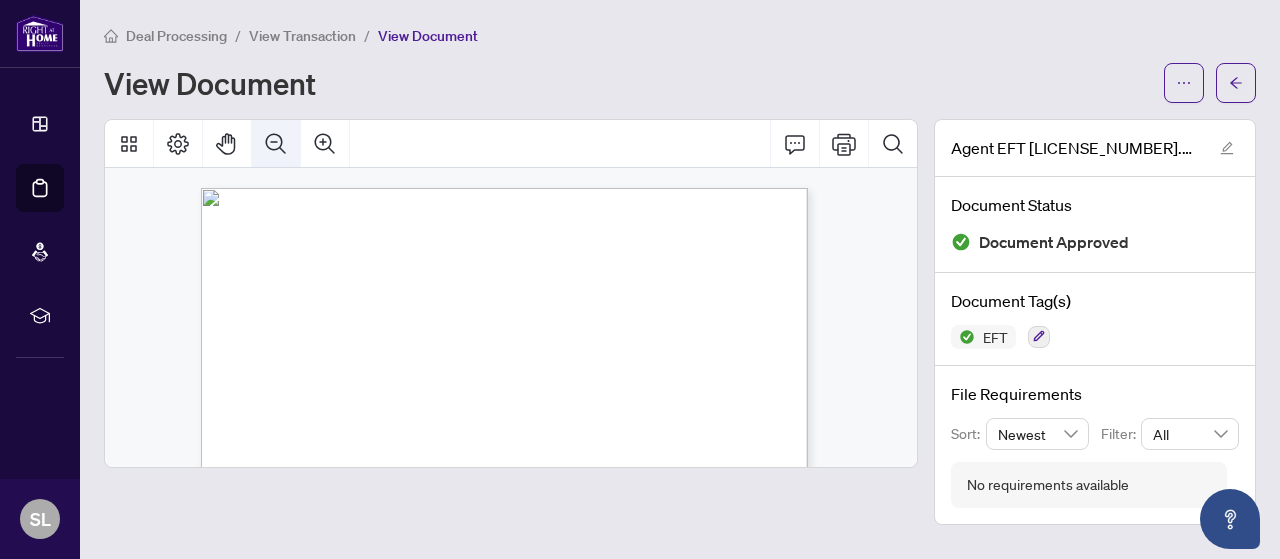 click 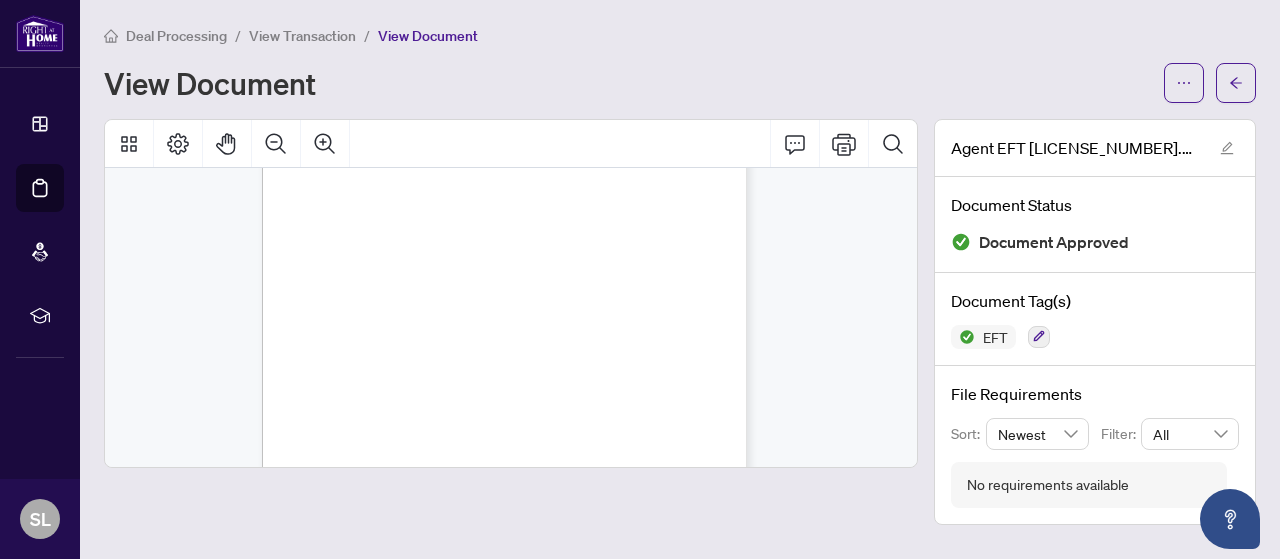 scroll, scrollTop: 0, scrollLeft: 0, axis: both 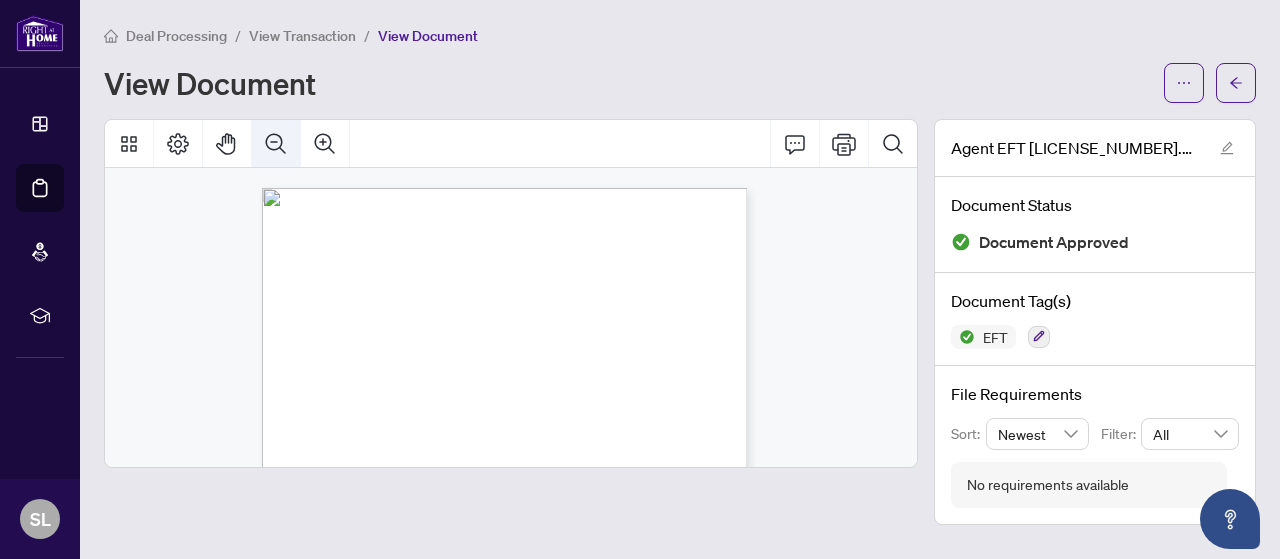 click 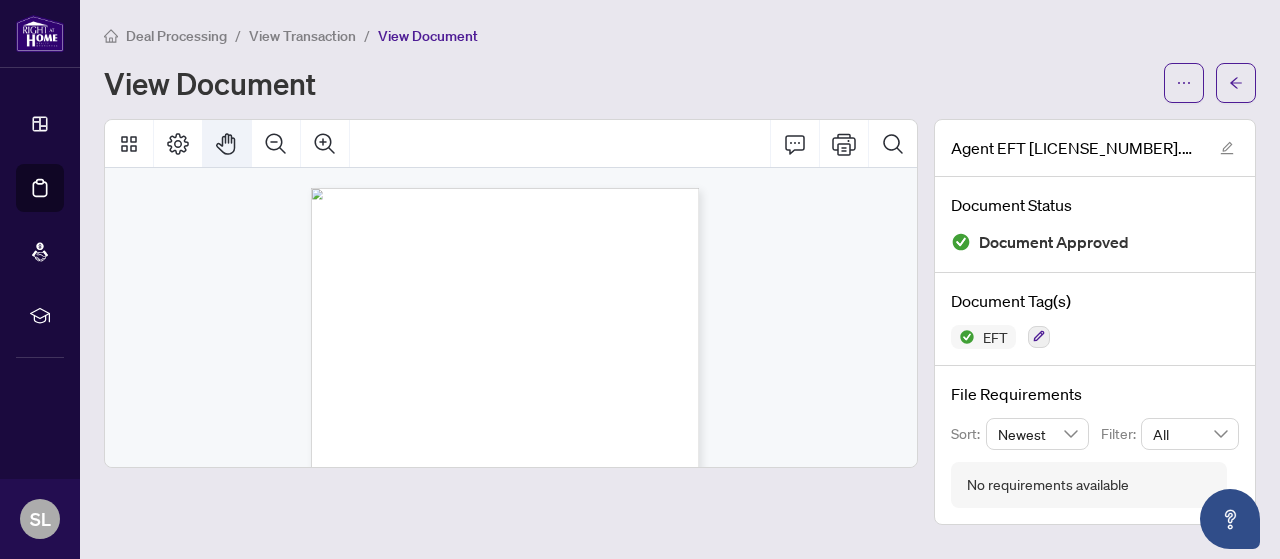 click 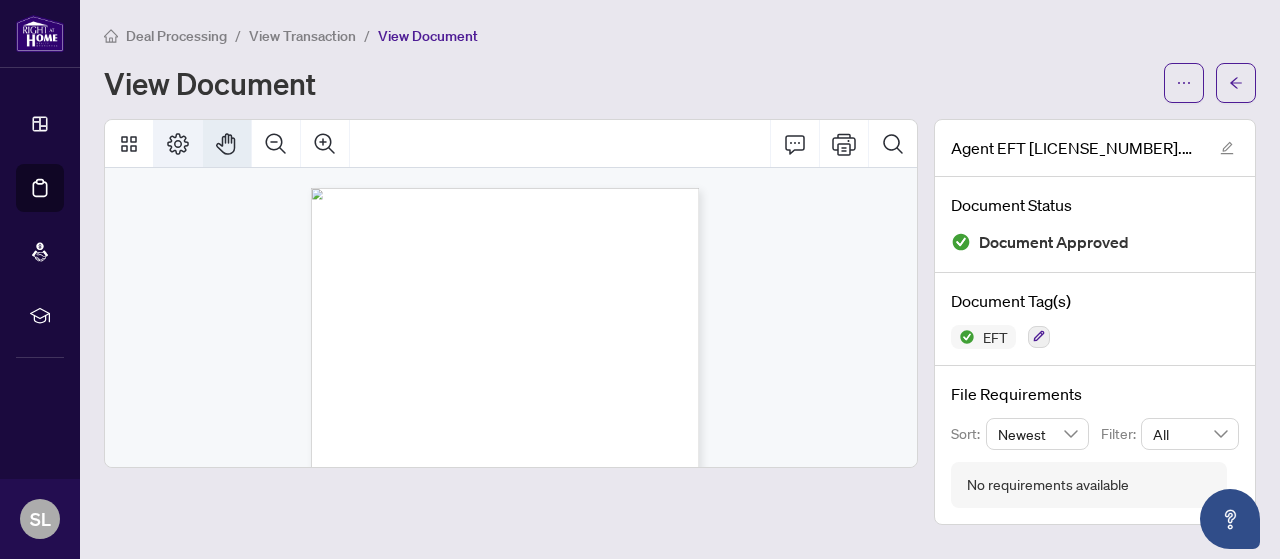 click 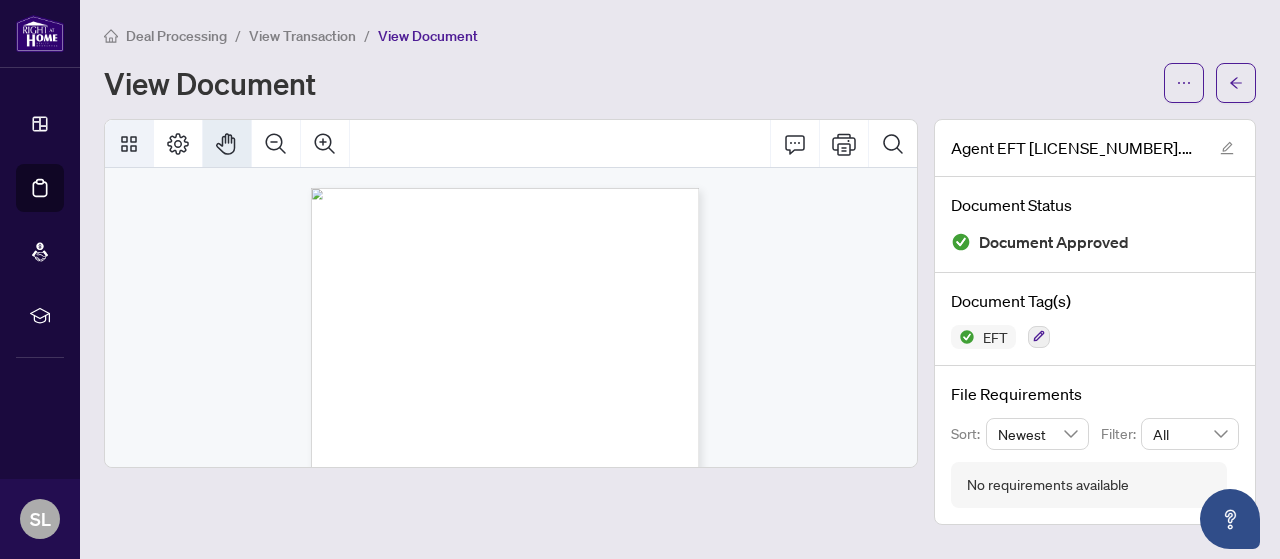 click 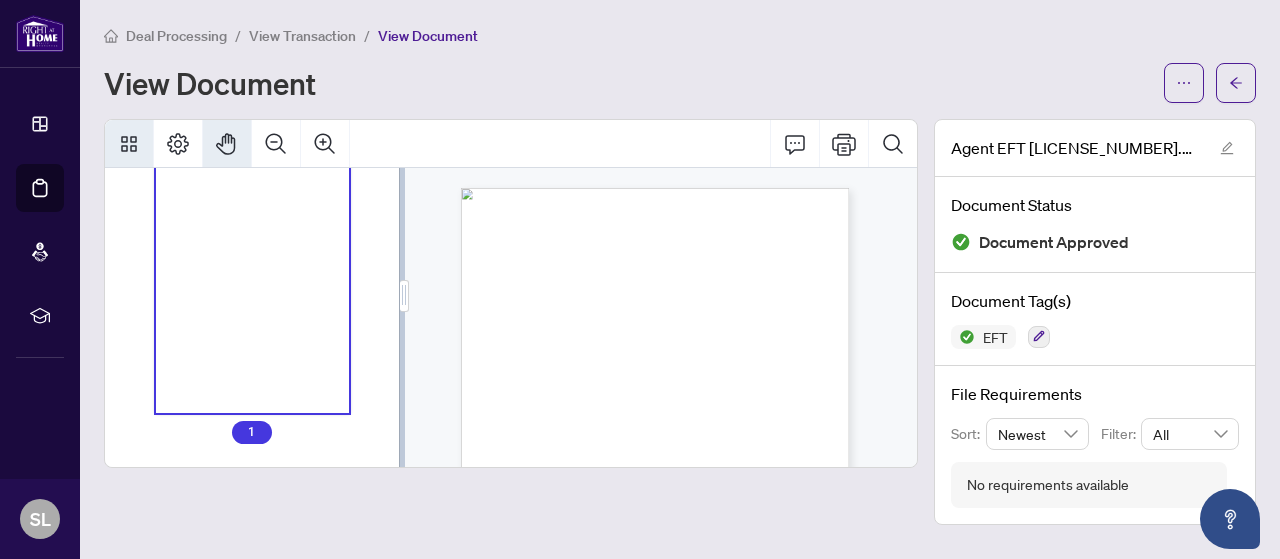 scroll, scrollTop: 0, scrollLeft: 0, axis: both 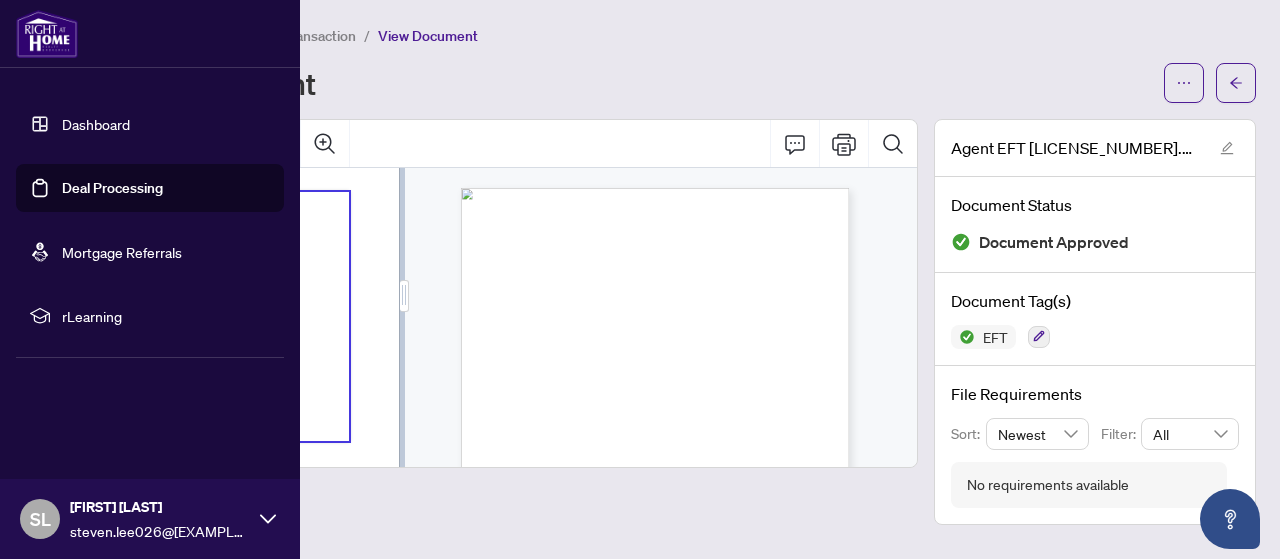 click on "Dashboard" at bounding box center [96, 124] 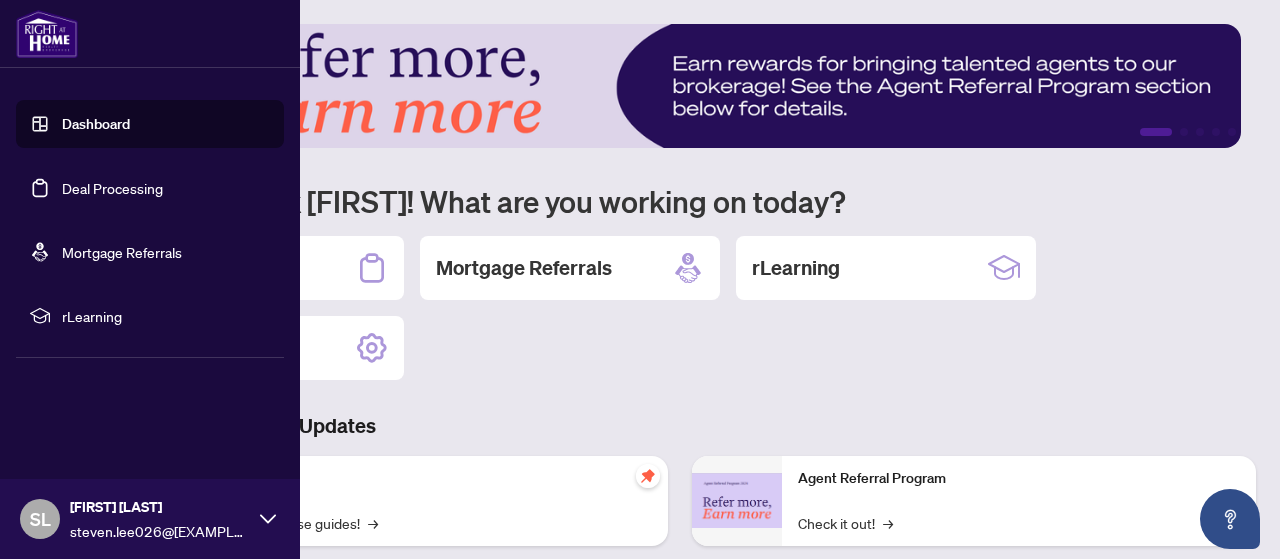 click on "Dashboard" at bounding box center [96, 124] 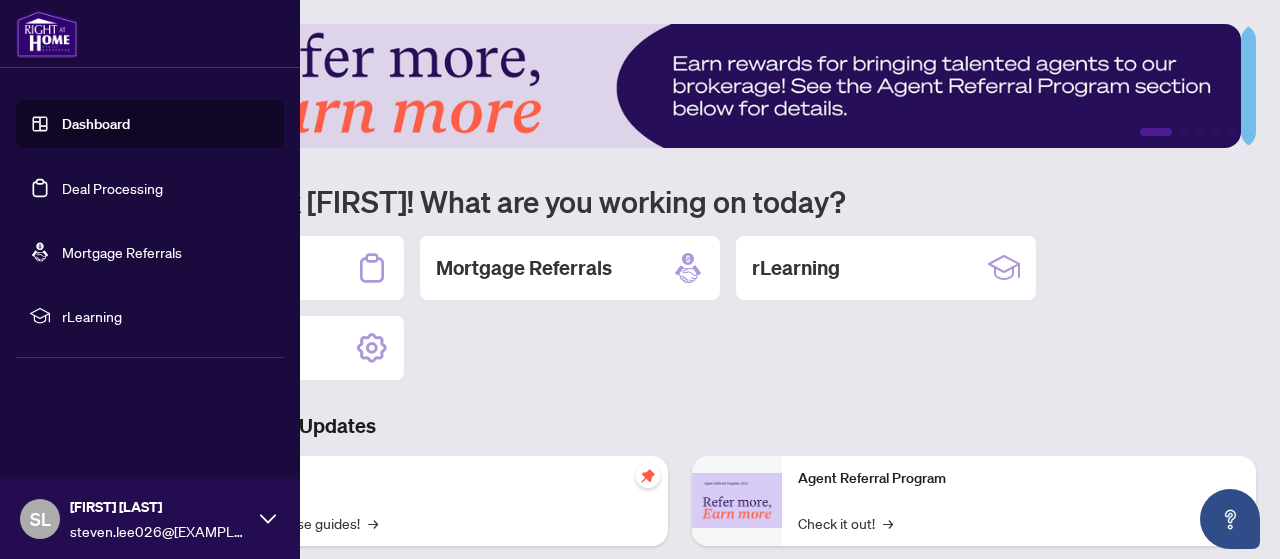 click at bounding box center [47, 34] 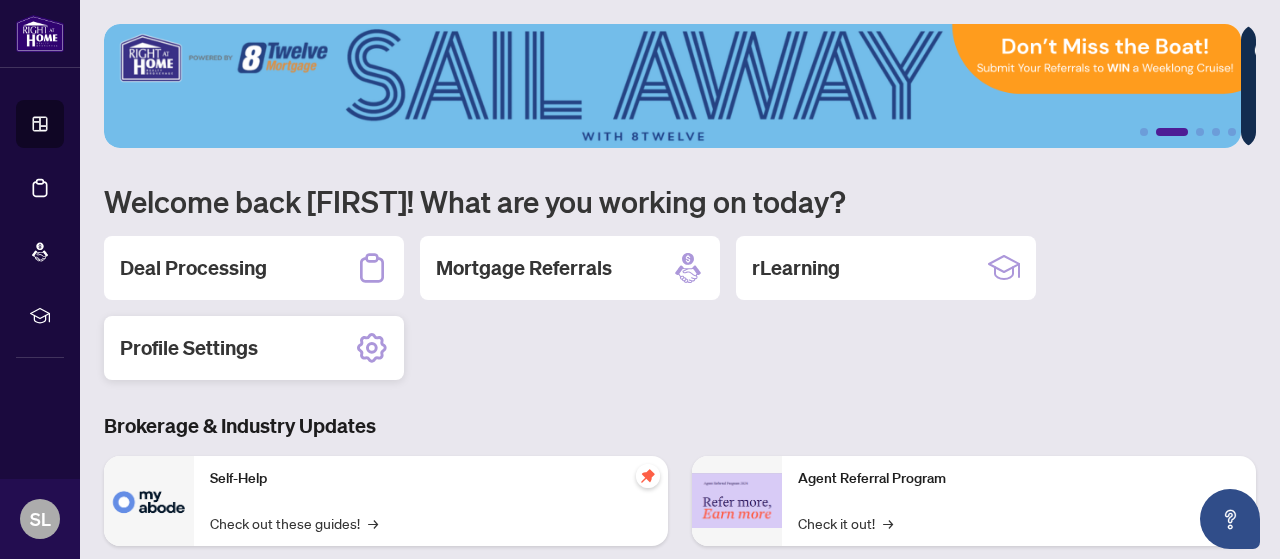 click on "Profile Settings" at bounding box center [254, 348] 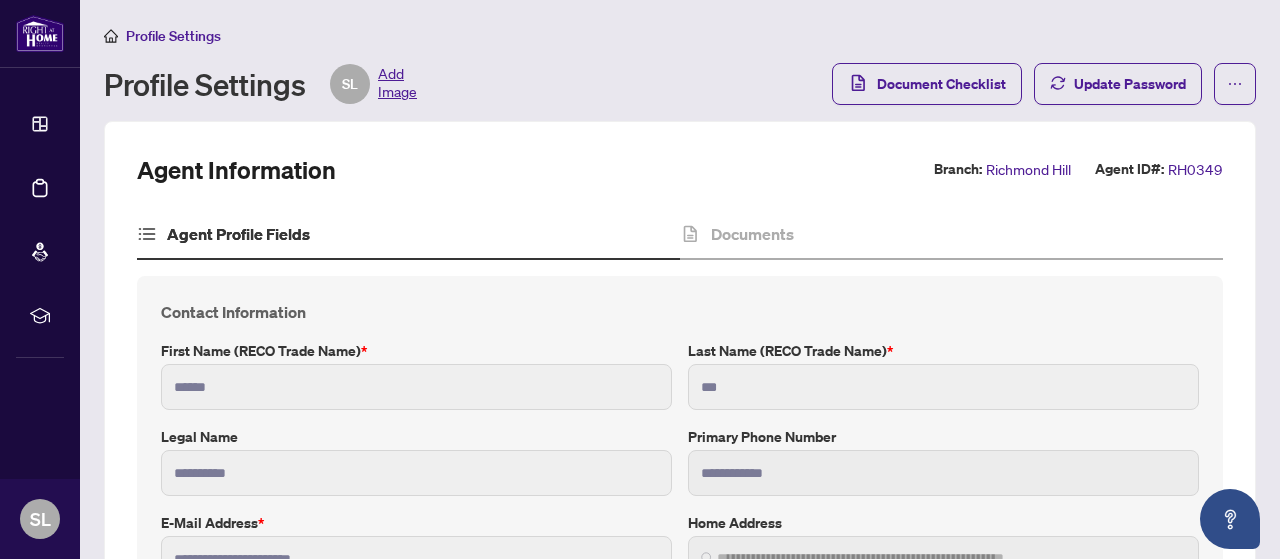 type on "**********" 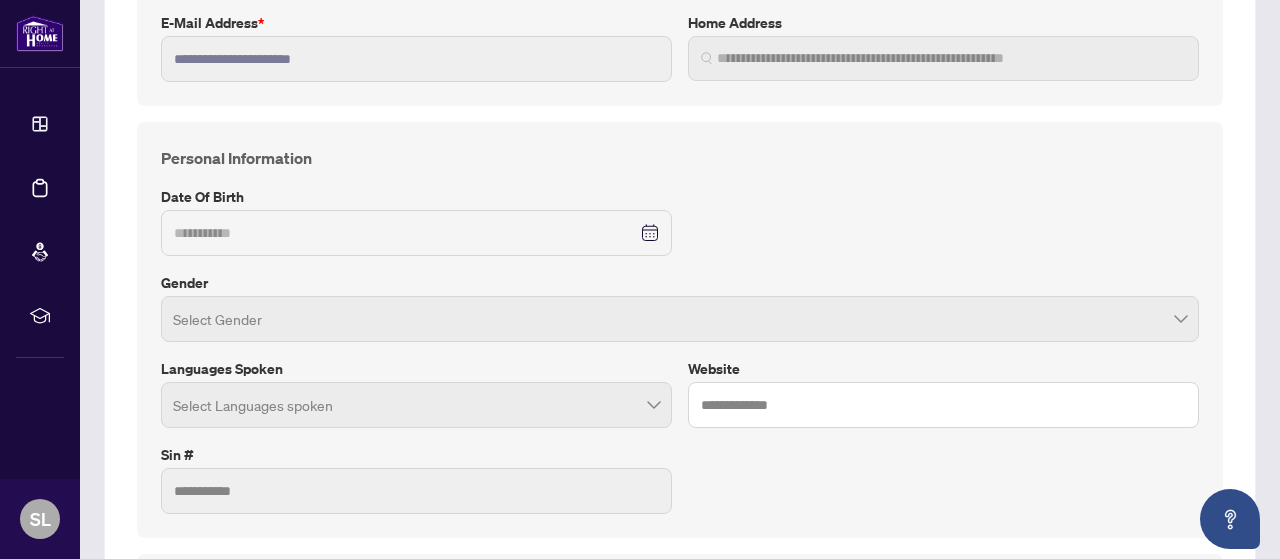 scroll, scrollTop: 300, scrollLeft: 0, axis: vertical 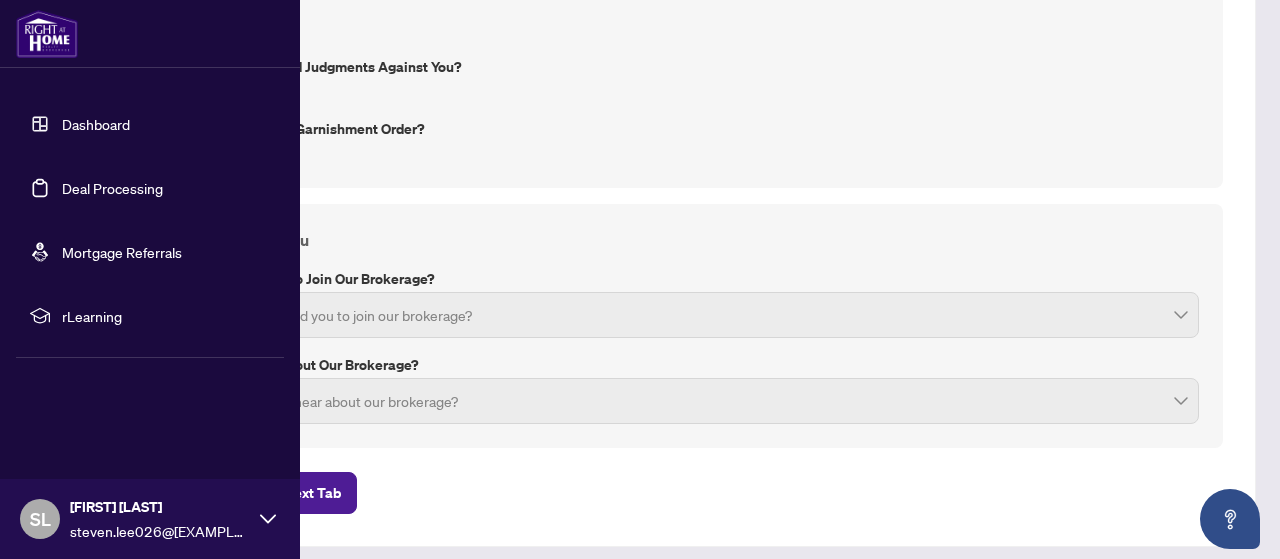 click at bounding box center [47, 34] 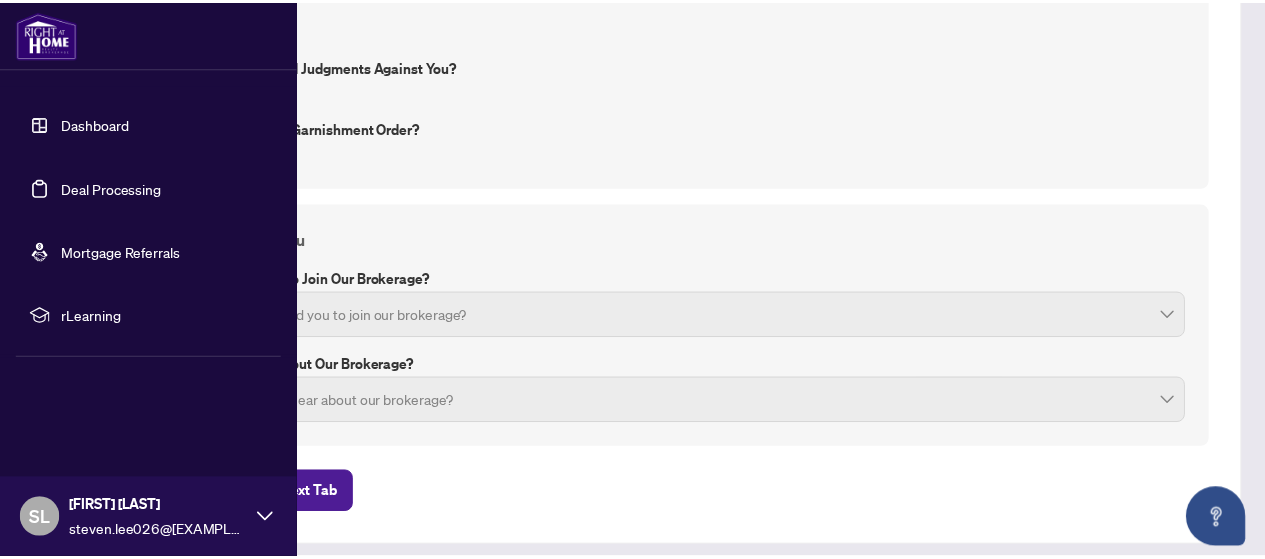 scroll, scrollTop: 326, scrollLeft: 0, axis: vertical 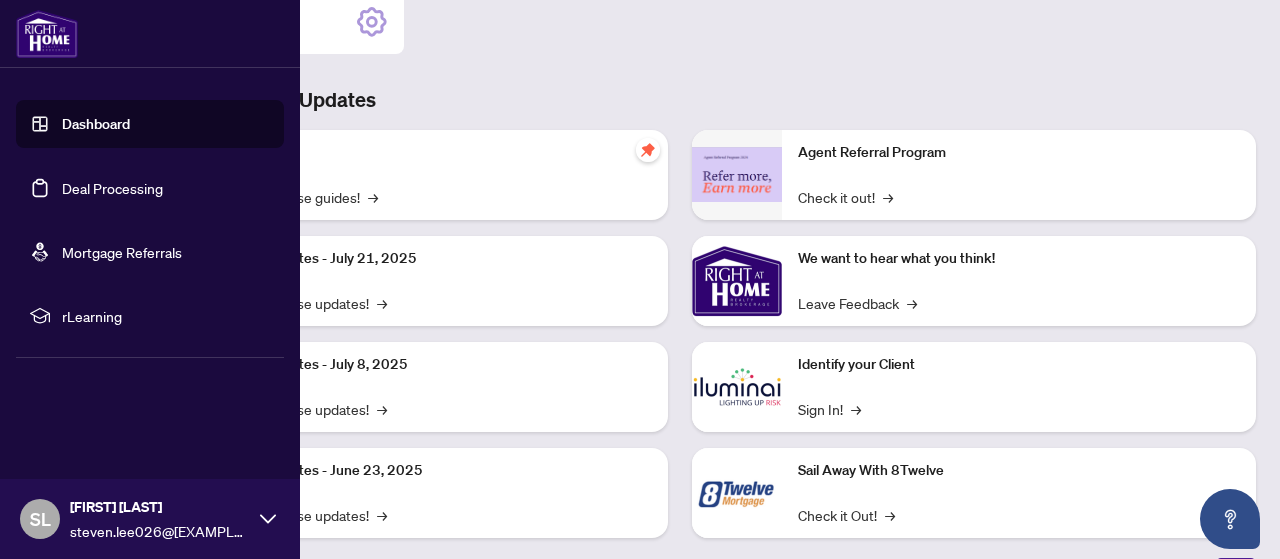 click 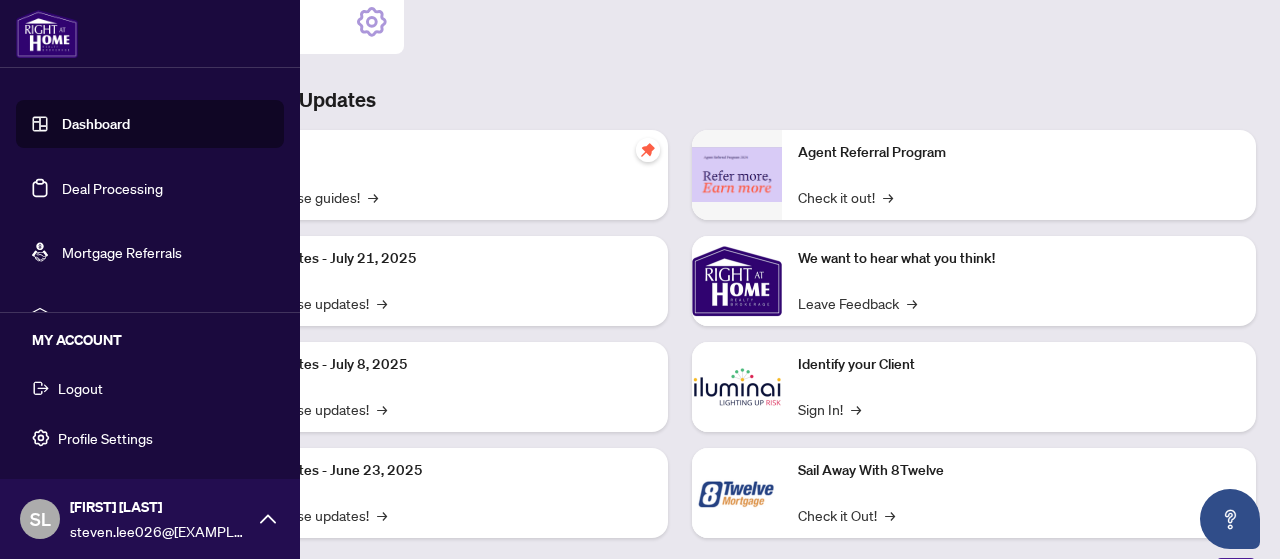 click on "Logout" at bounding box center (80, 388) 